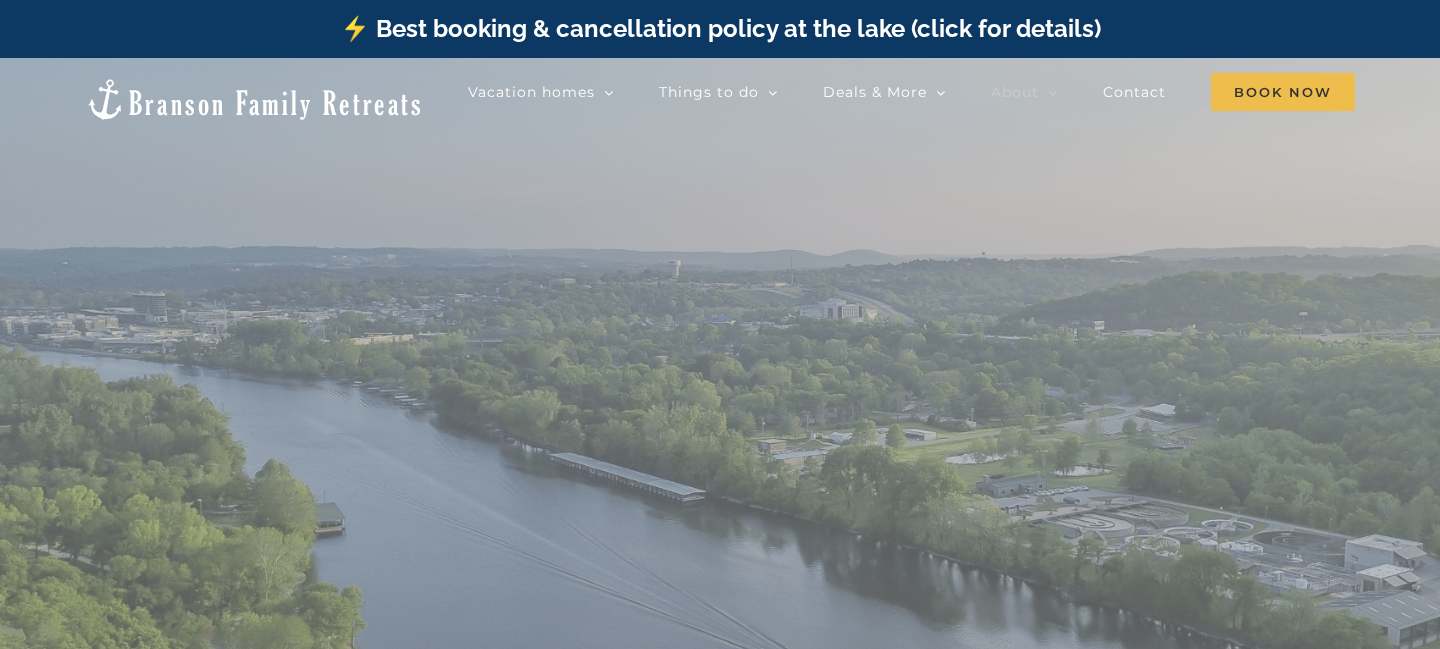 scroll, scrollTop: 0, scrollLeft: 0, axis: both 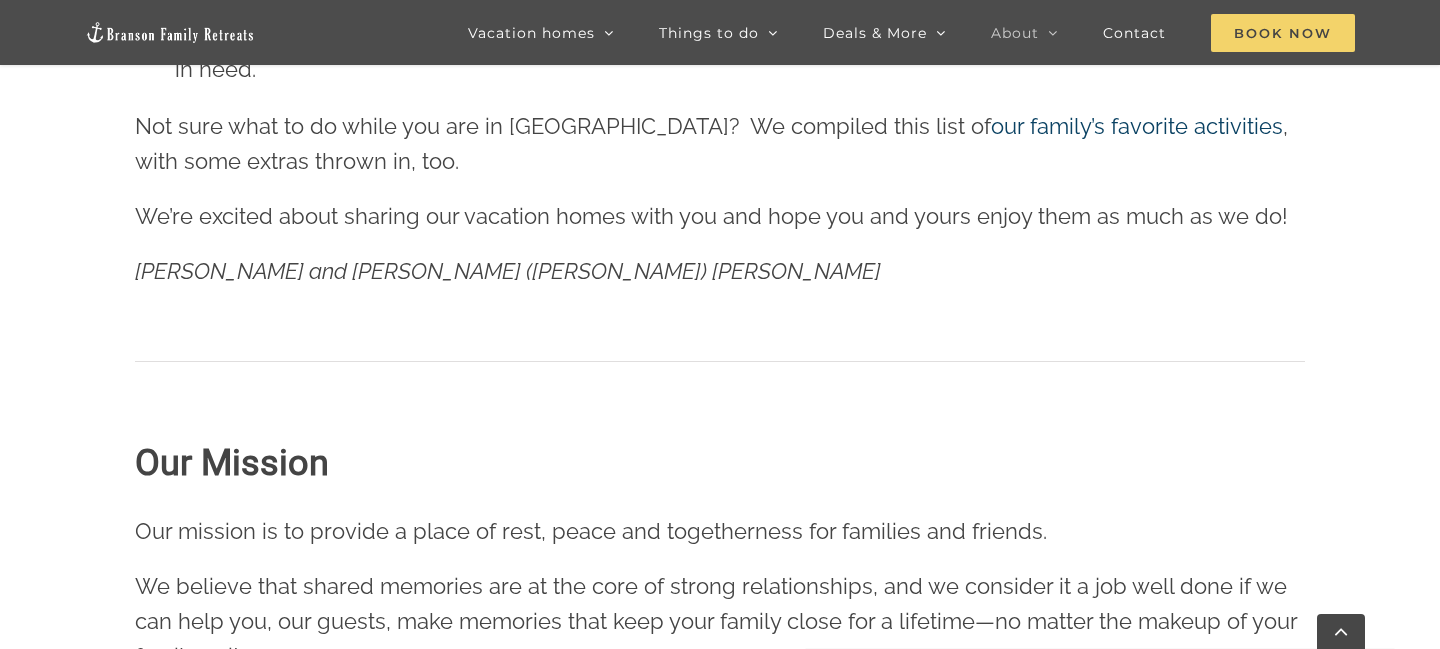 click on "Book Now" at bounding box center [1283, 33] 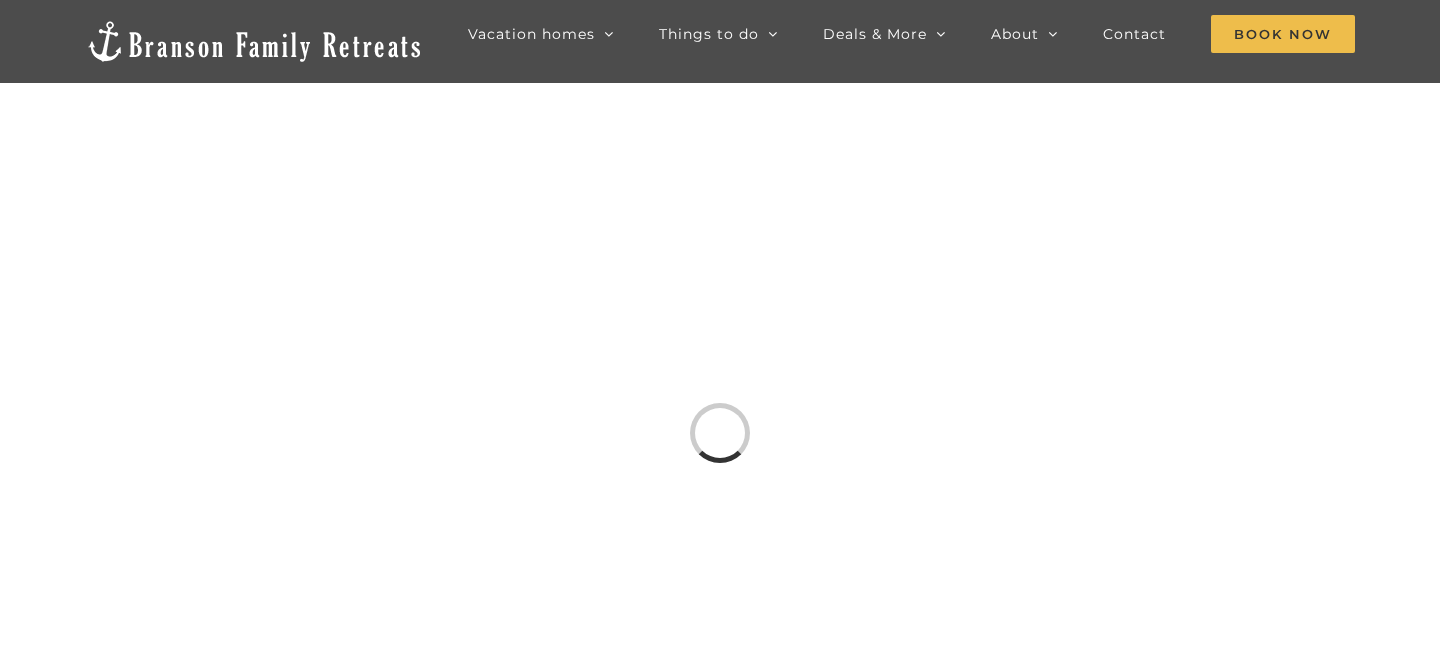 scroll, scrollTop: 0, scrollLeft: 0, axis: both 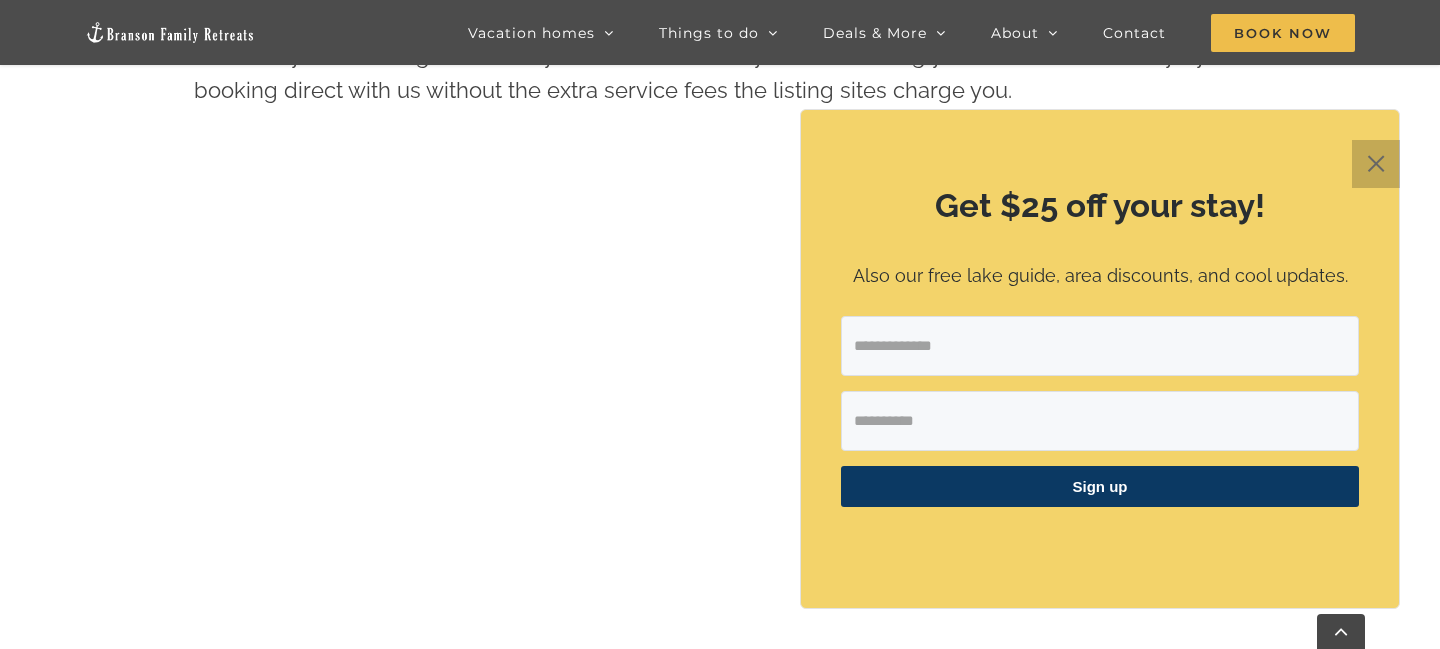 click on "✕" at bounding box center [1376, 164] 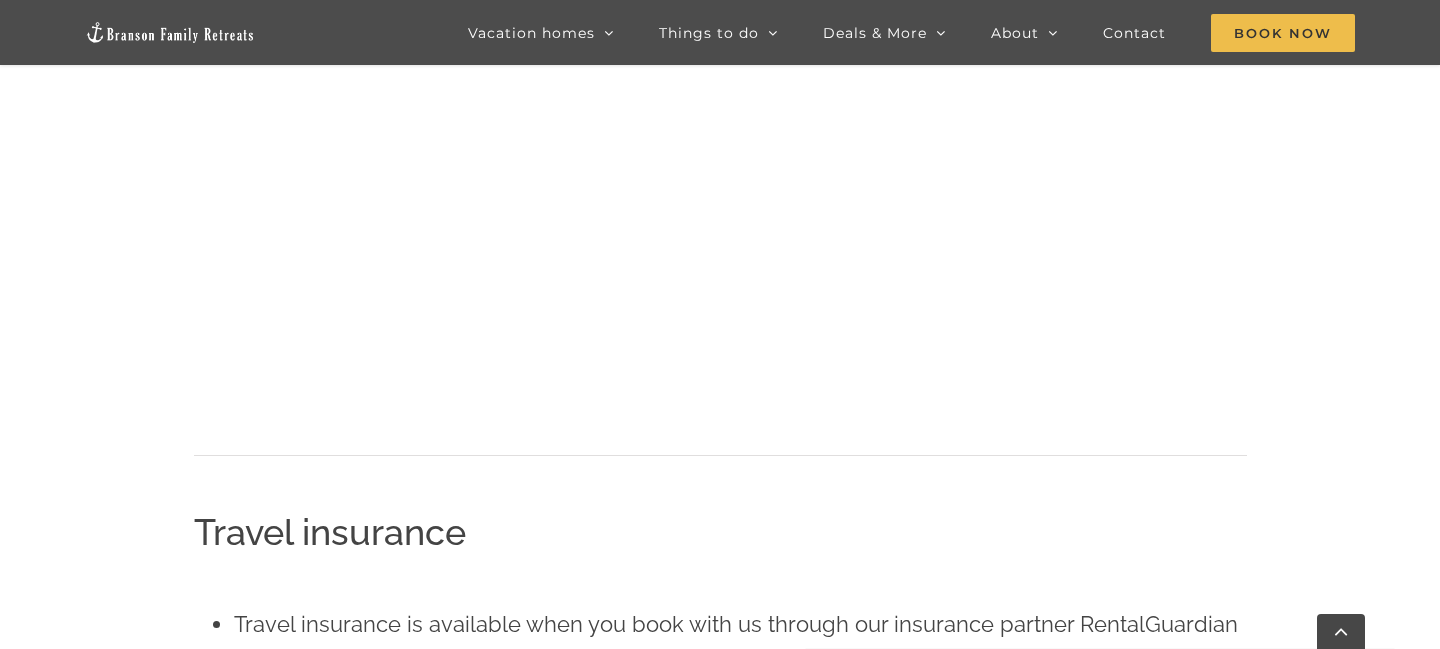 scroll, scrollTop: 1139, scrollLeft: 0, axis: vertical 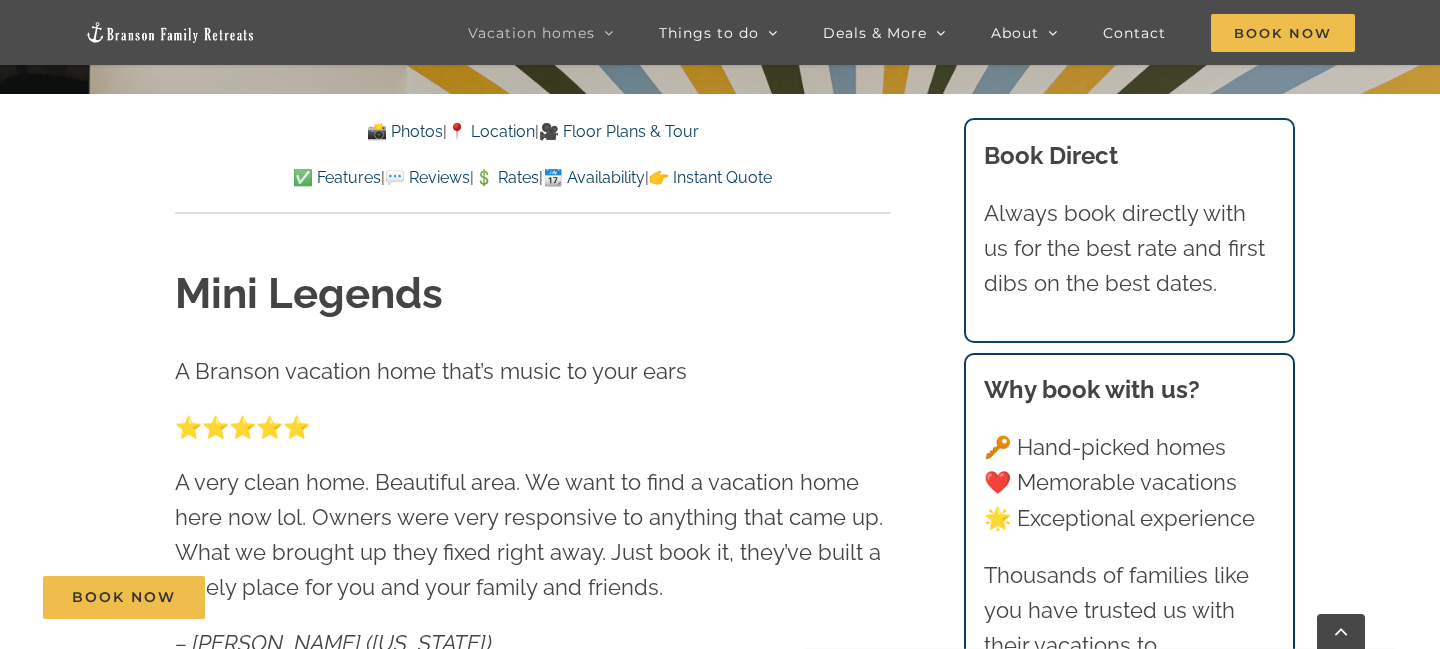 click on "💲 Rates" at bounding box center (506, 177) 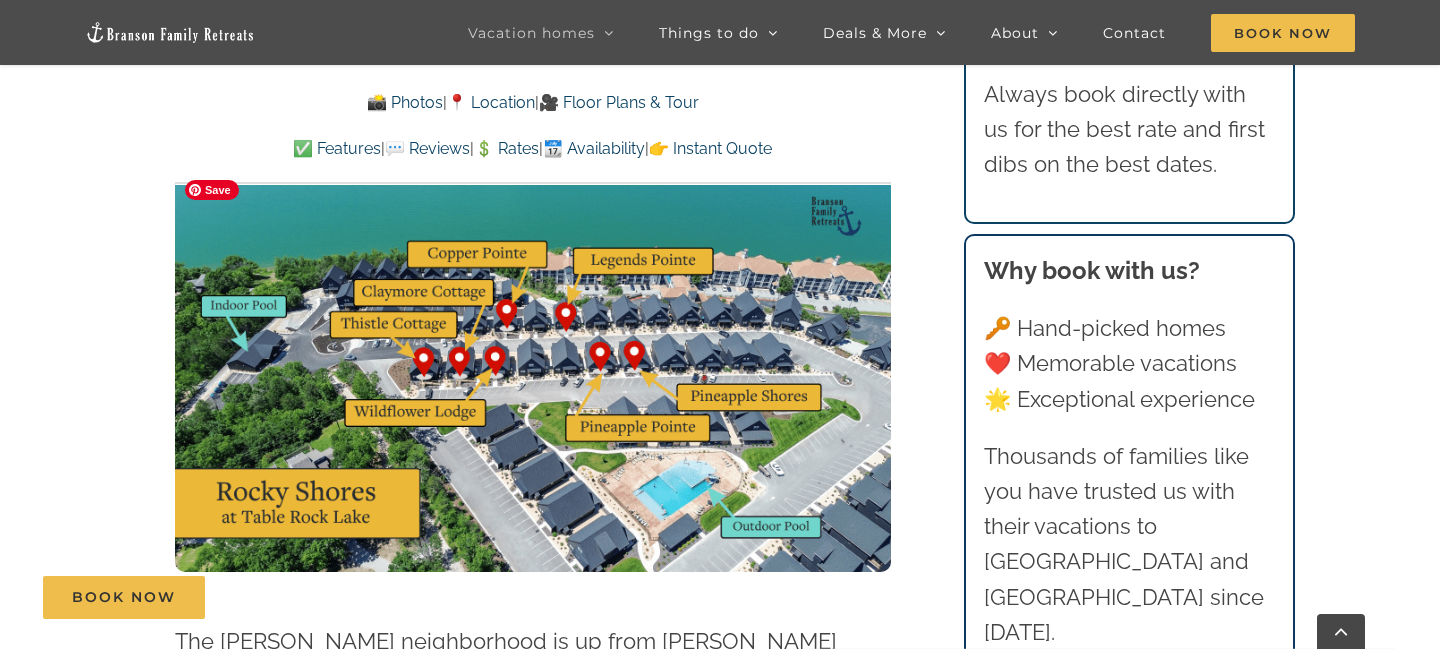scroll, scrollTop: 4196, scrollLeft: 0, axis: vertical 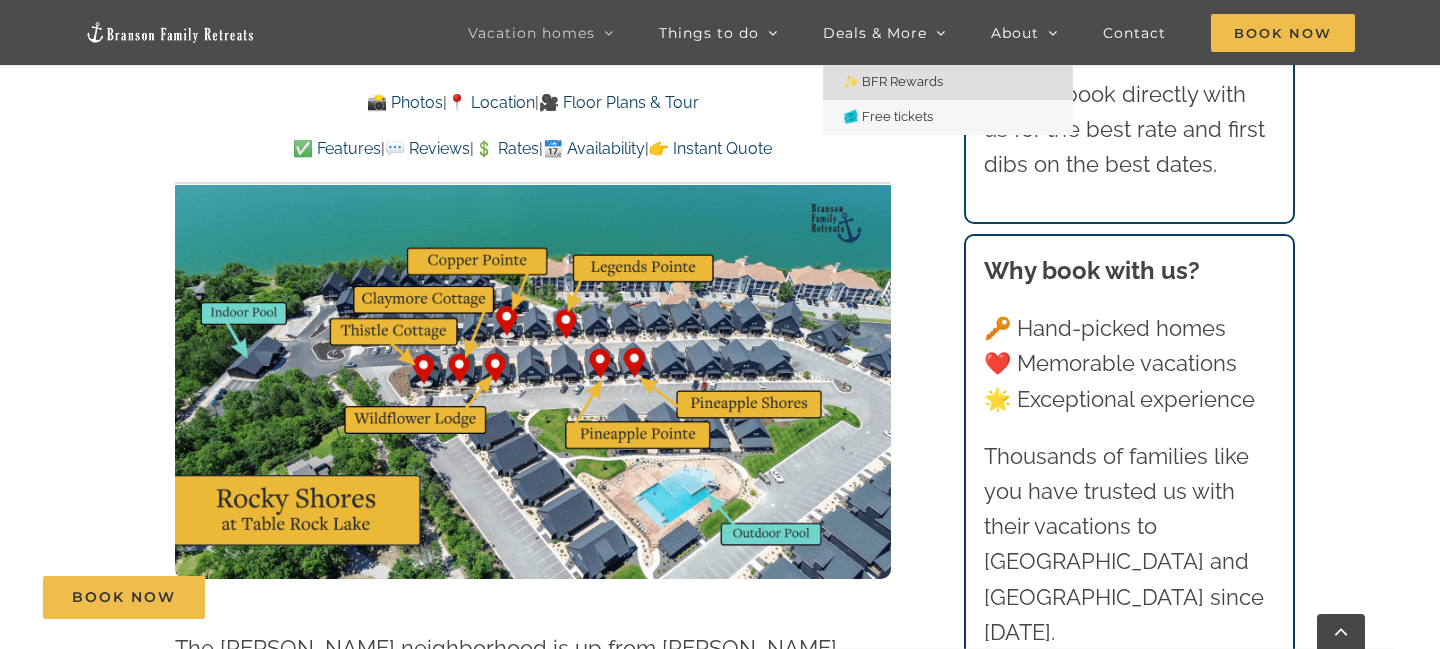 click on "✨ BFR Rewards" at bounding box center [893, 81] 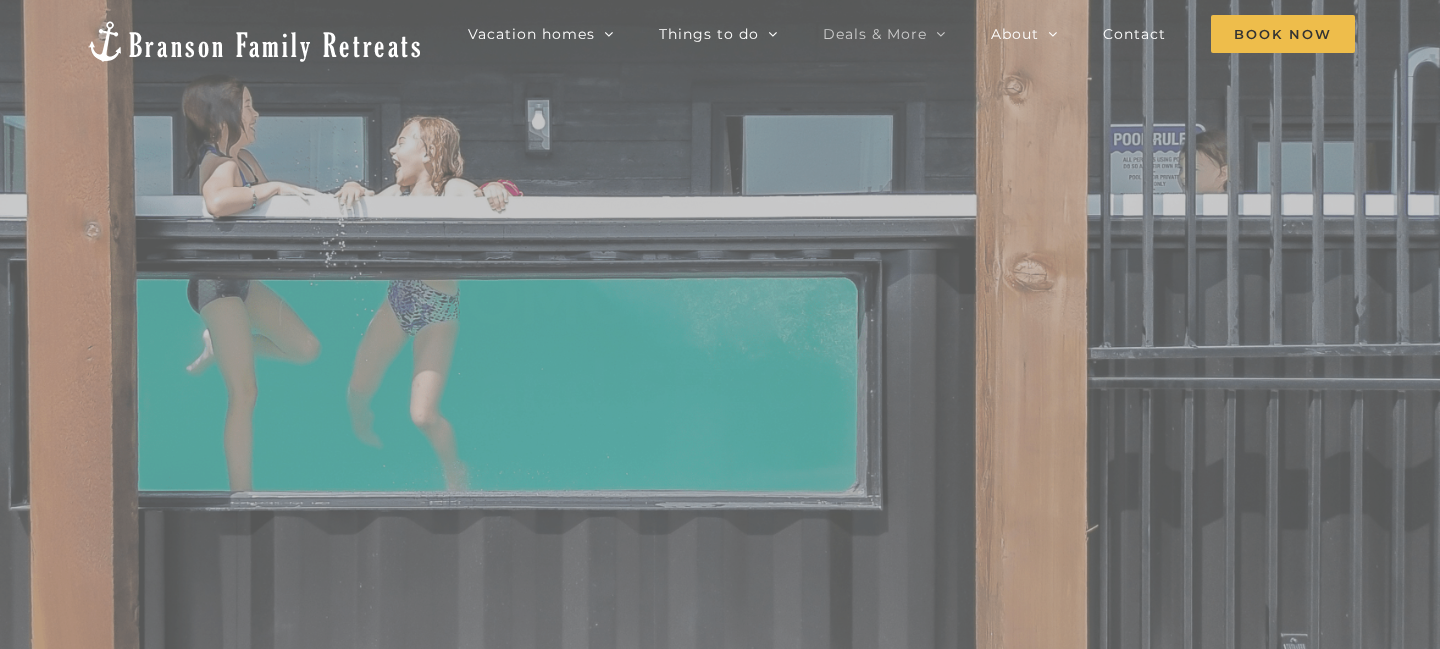 scroll, scrollTop: 0, scrollLeft: 0, axis: both 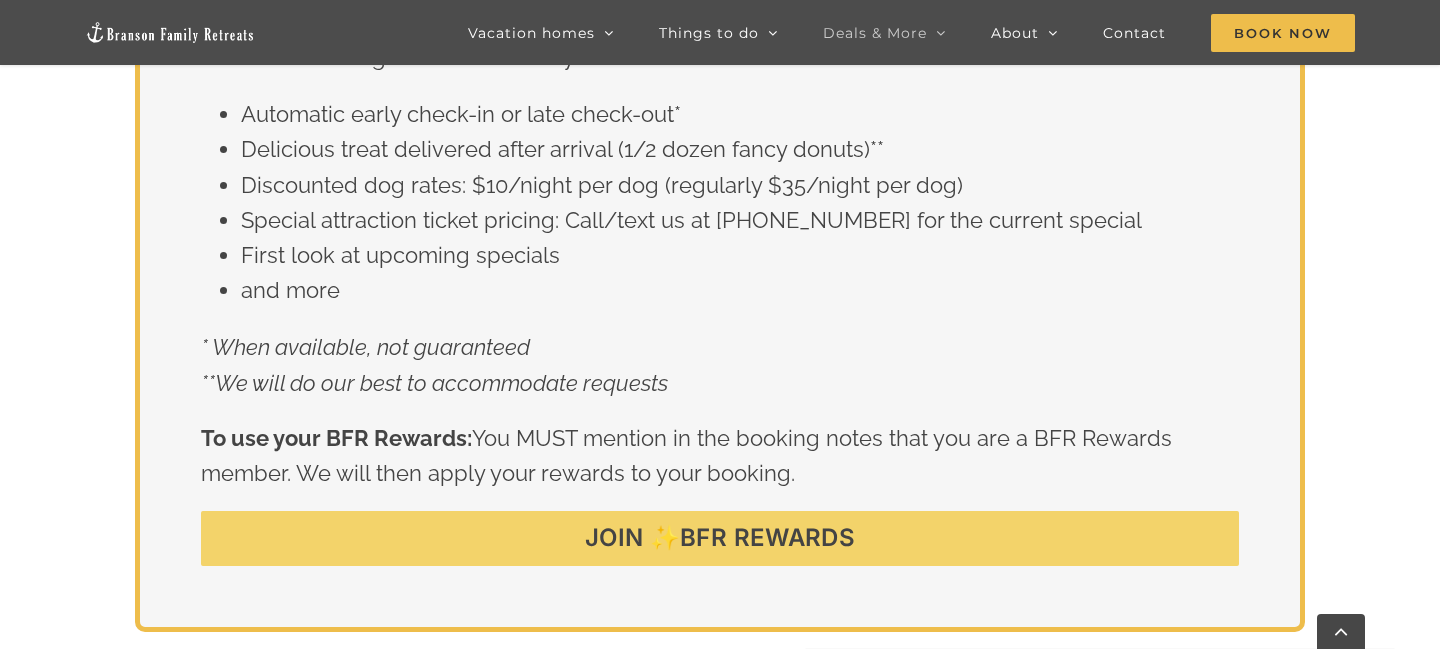 click on "JOIN ✨BFR REWARDS" at bounding box center (720, 538) 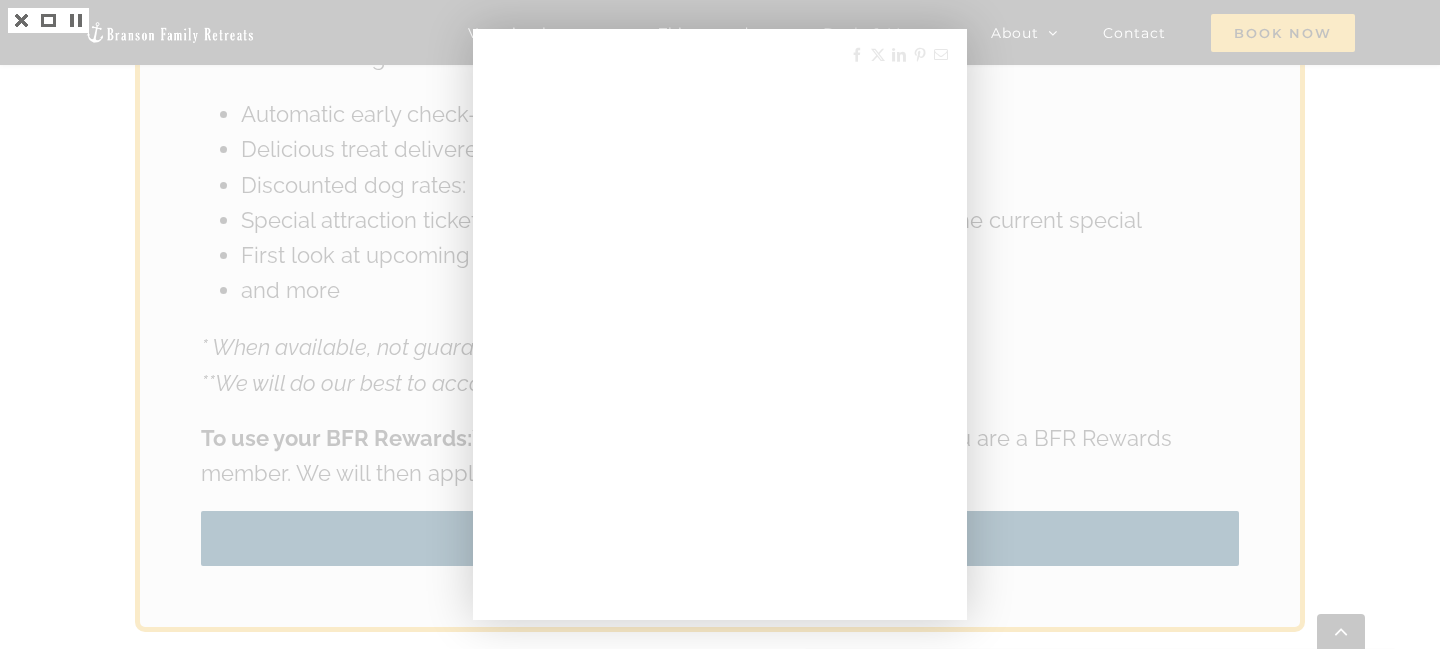 click at bounding box center [720, 324] 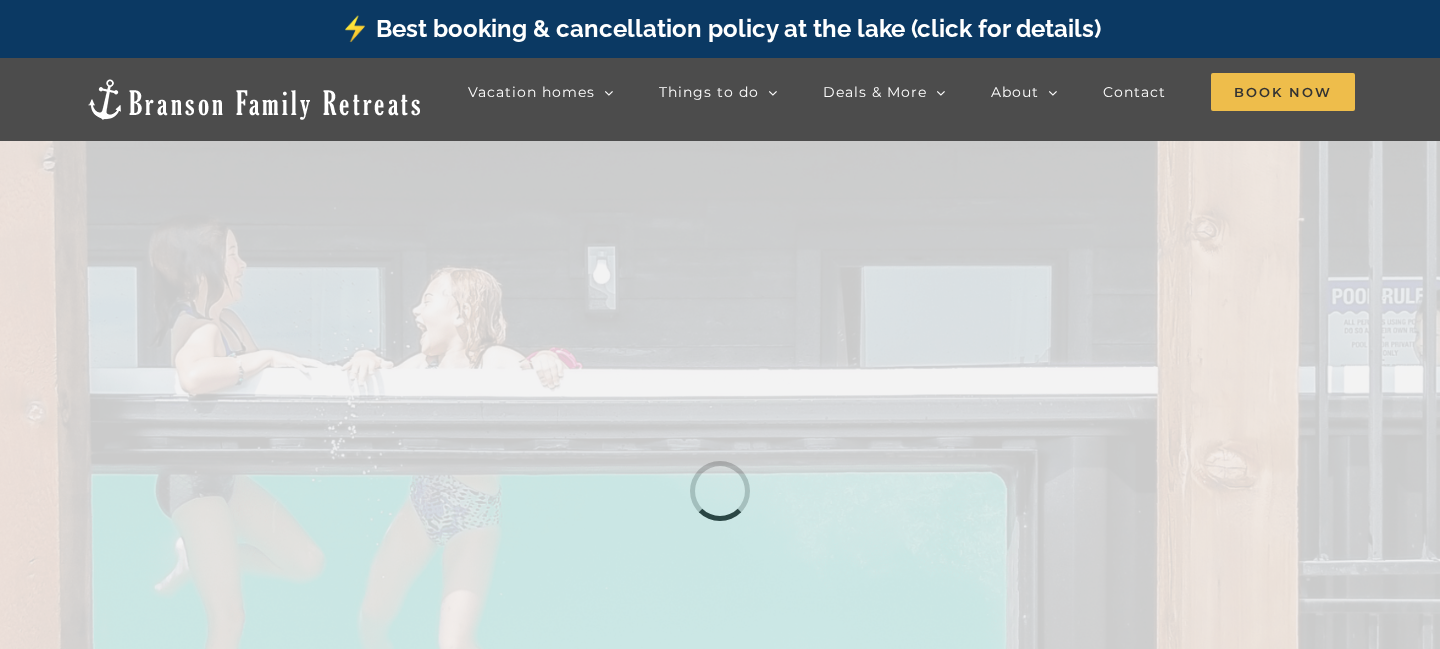 scroll, scrollTop: 0, scrollLeft: 0, axis: both 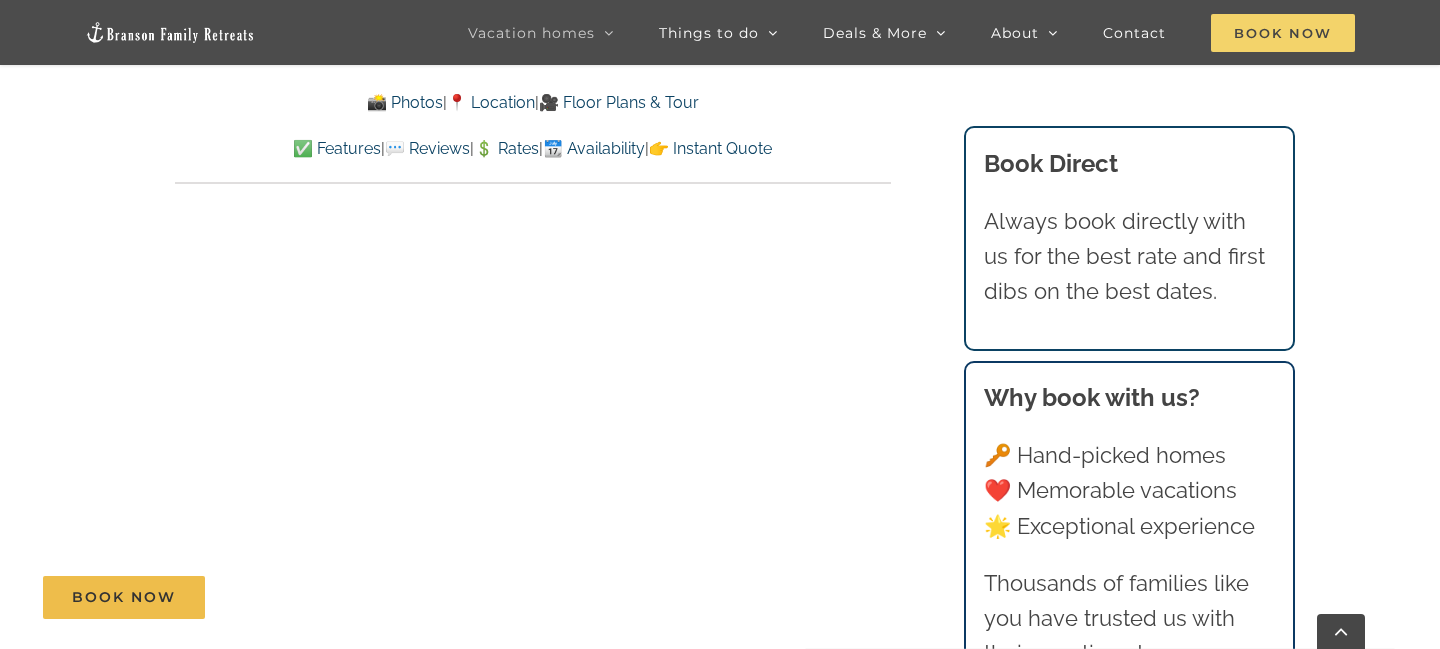 click on "Book Now" at bounding box center (1283, 33) 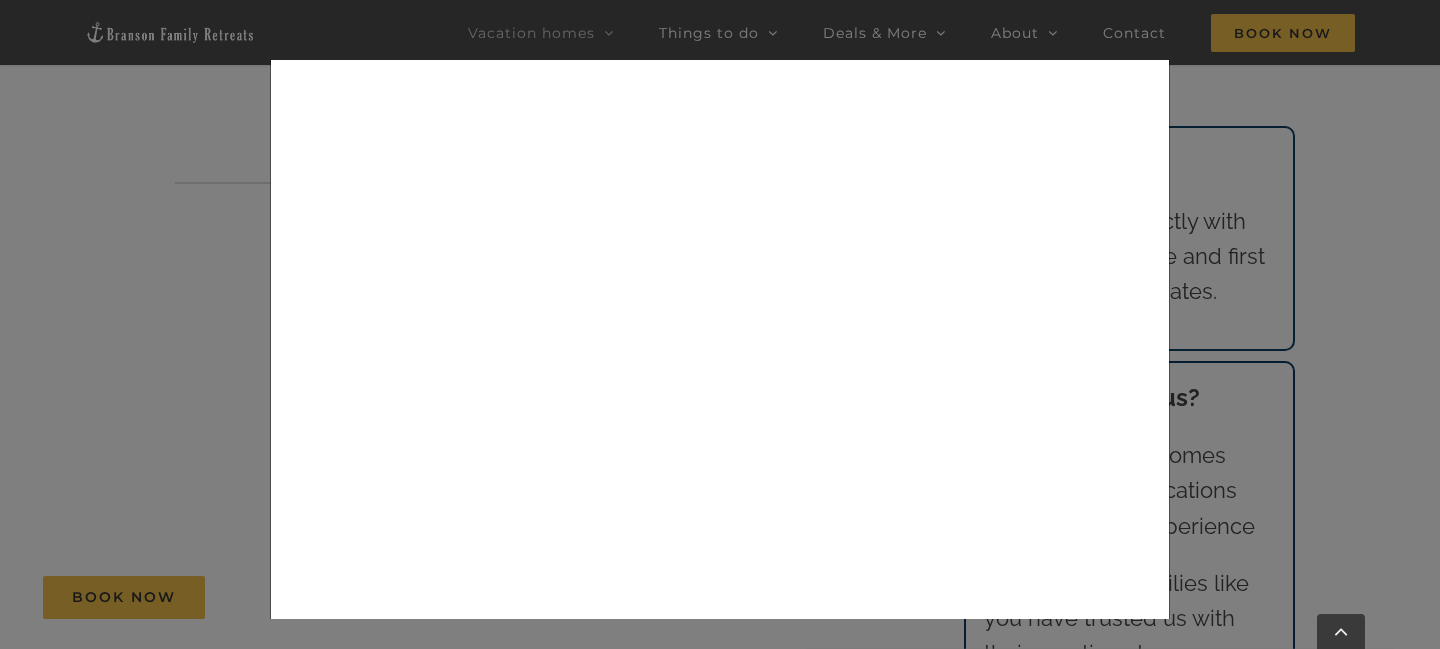 scroll, scrollTop: 456, scrollLeft: 0, axis: vertical 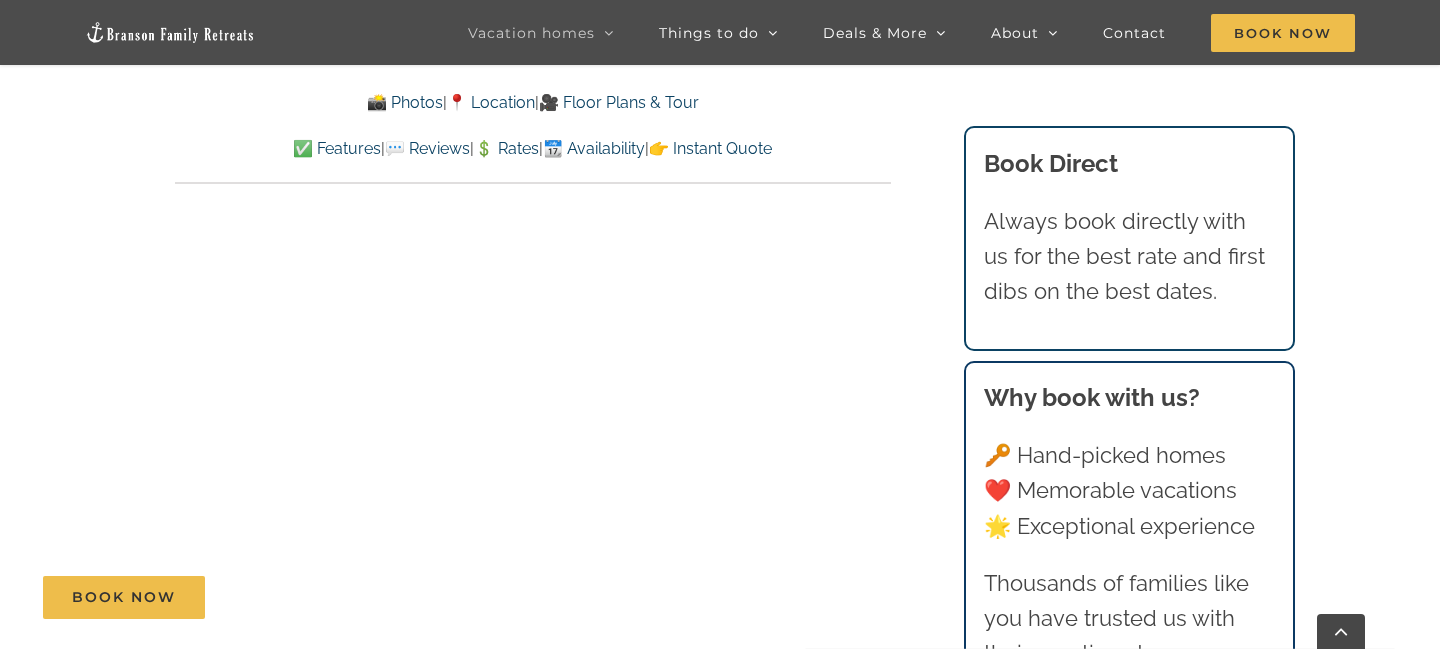click on "👉 Instant Quote" at bounding box center (710, 148) 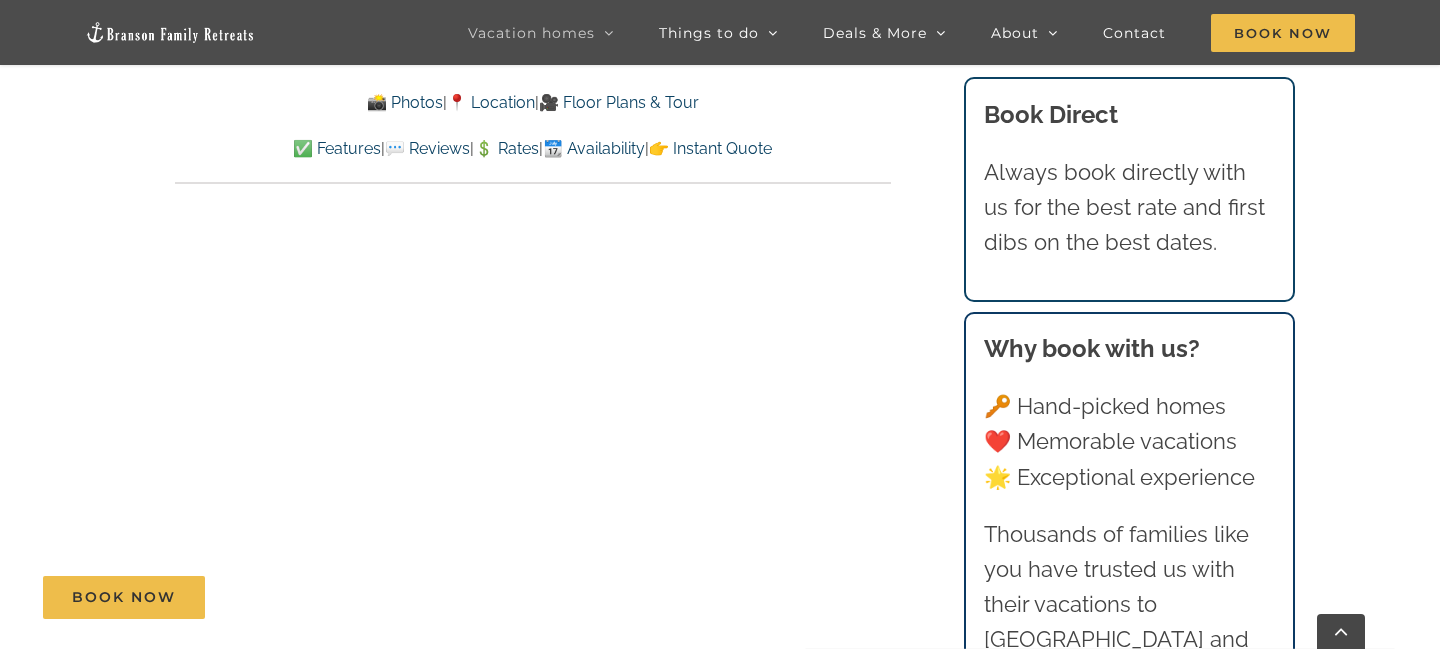 scroll, scrollTop: 12561, scrollLeft: 0, axis: vertical 